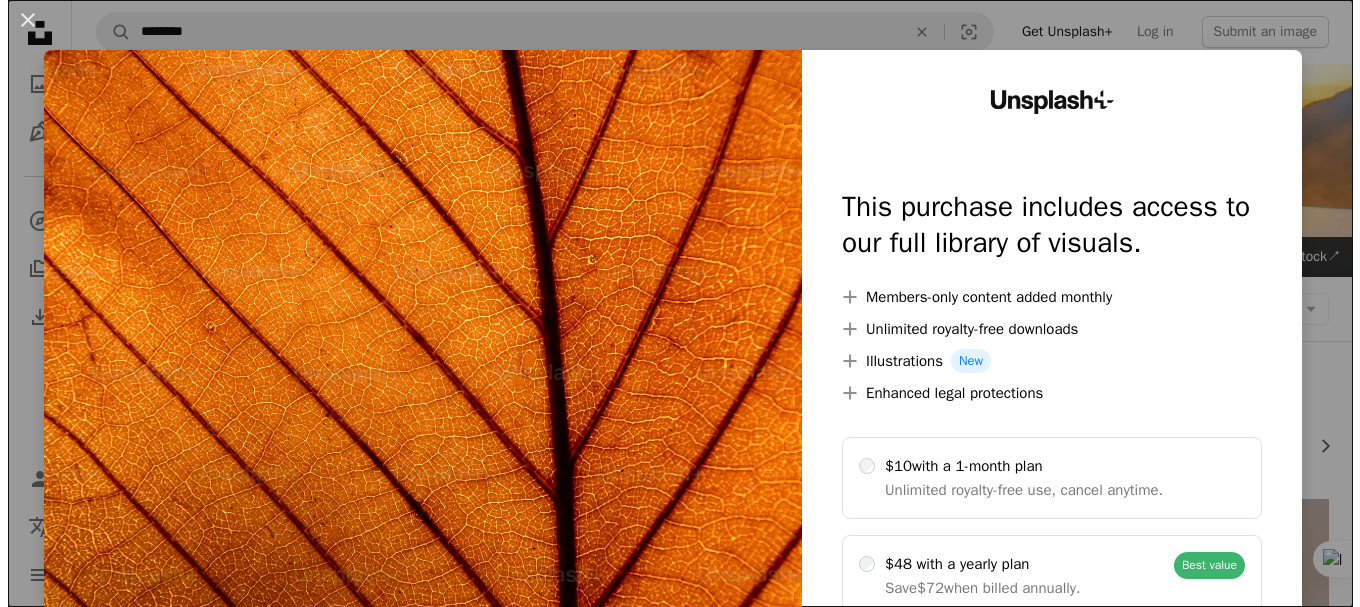 scroll, scrollTop: 1300, scrollLeft: 0, axis: vertical 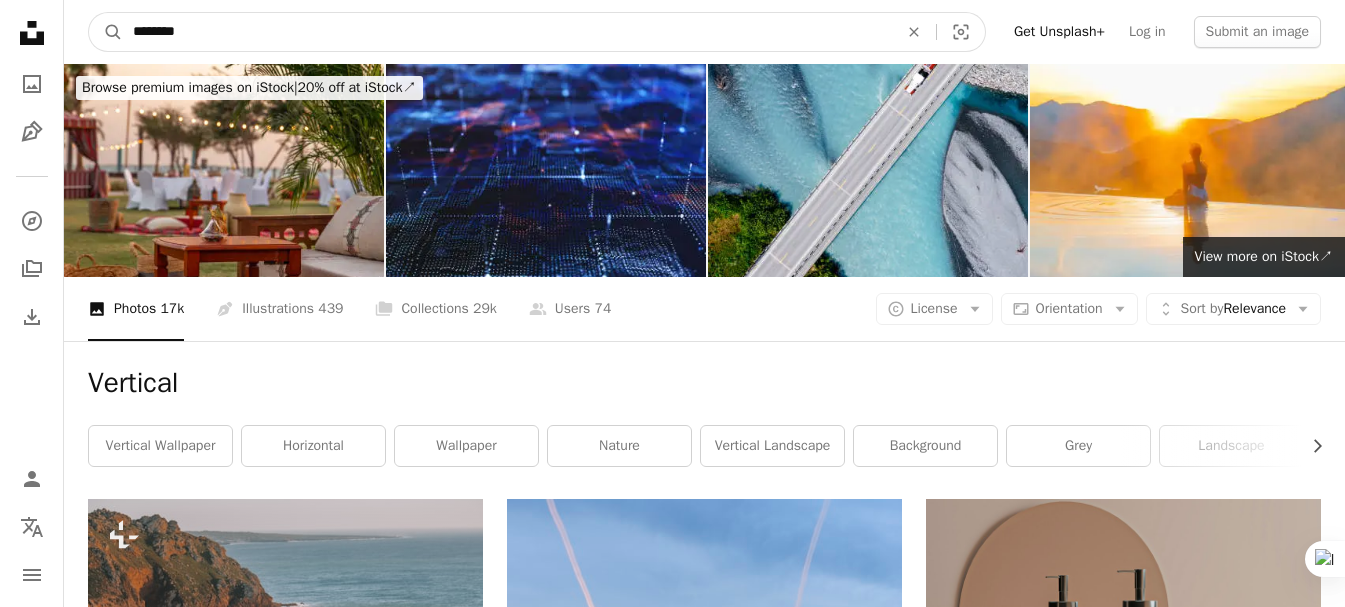 click on "********" at bounding box center [507, 32] 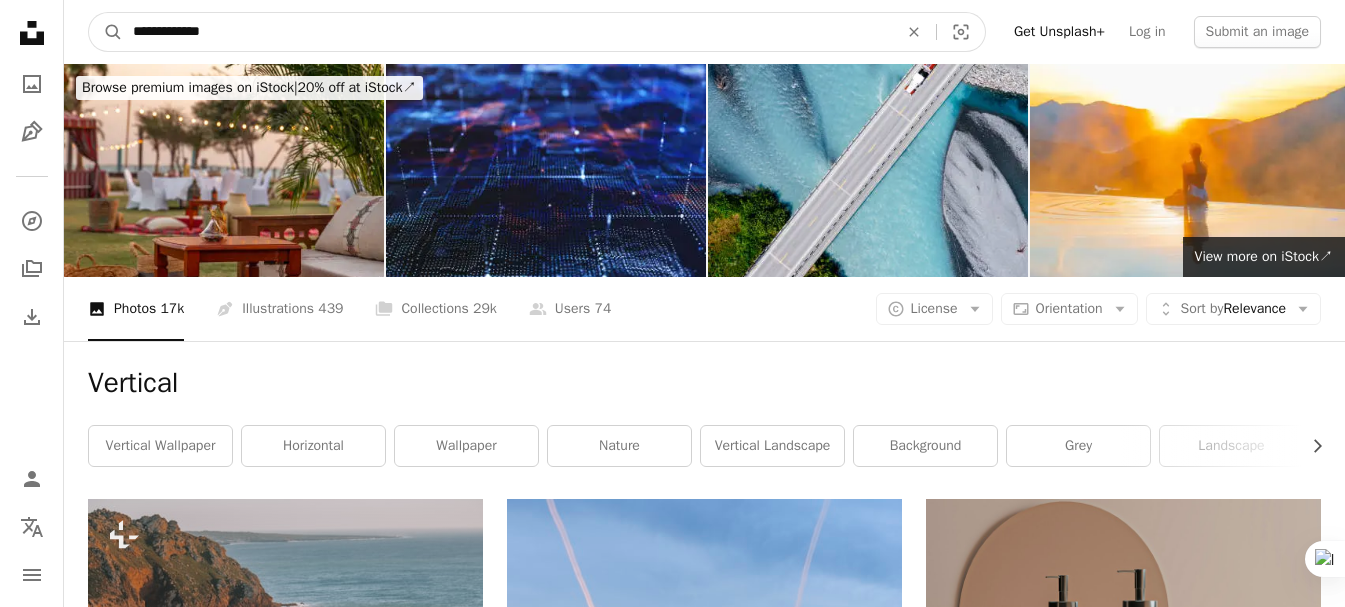 type on "**********" 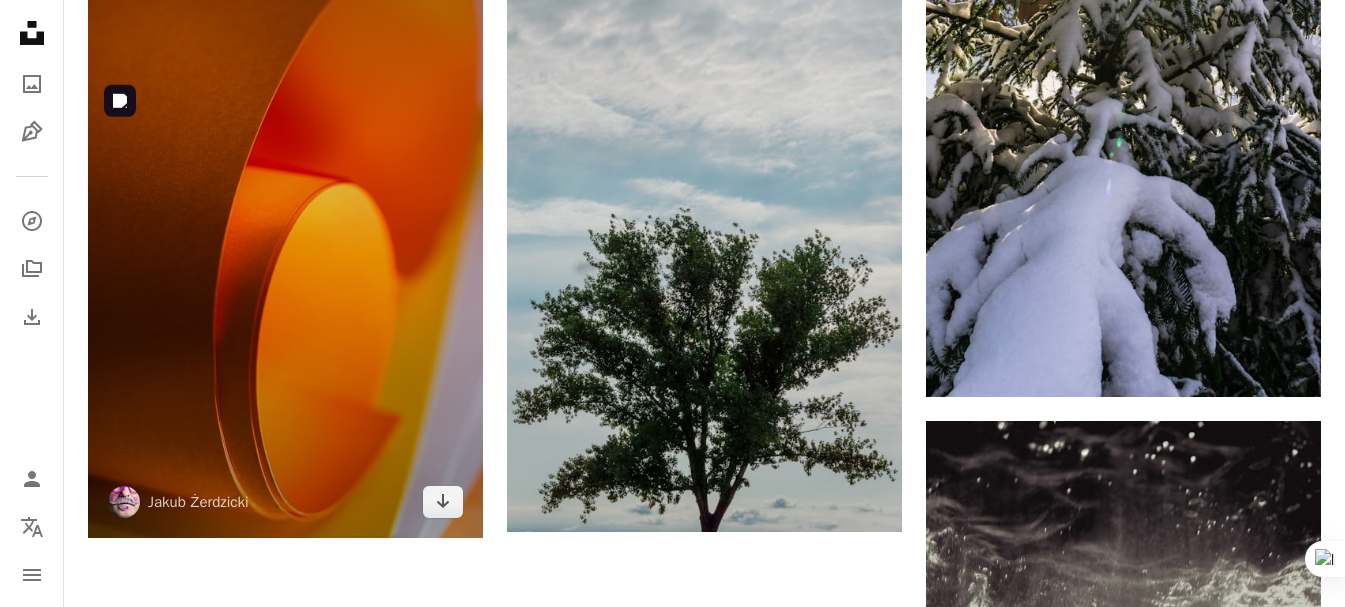 scroll, scrollTop: 4100, scrollLeft: 0, axis: vertical 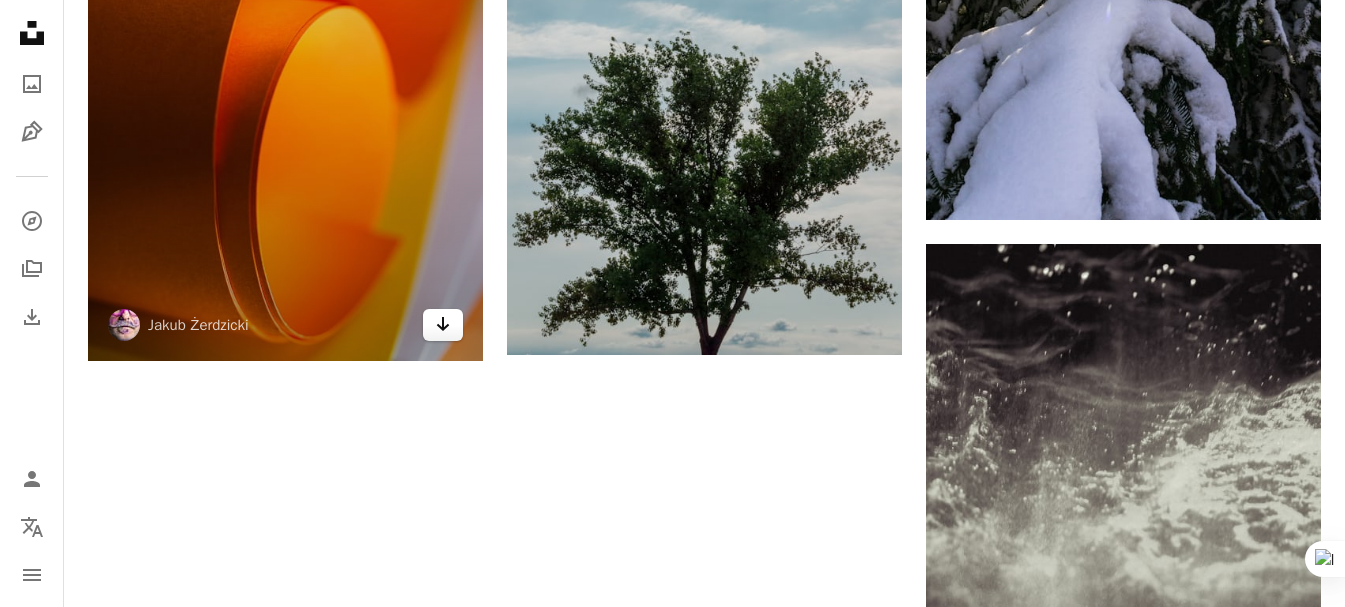 click 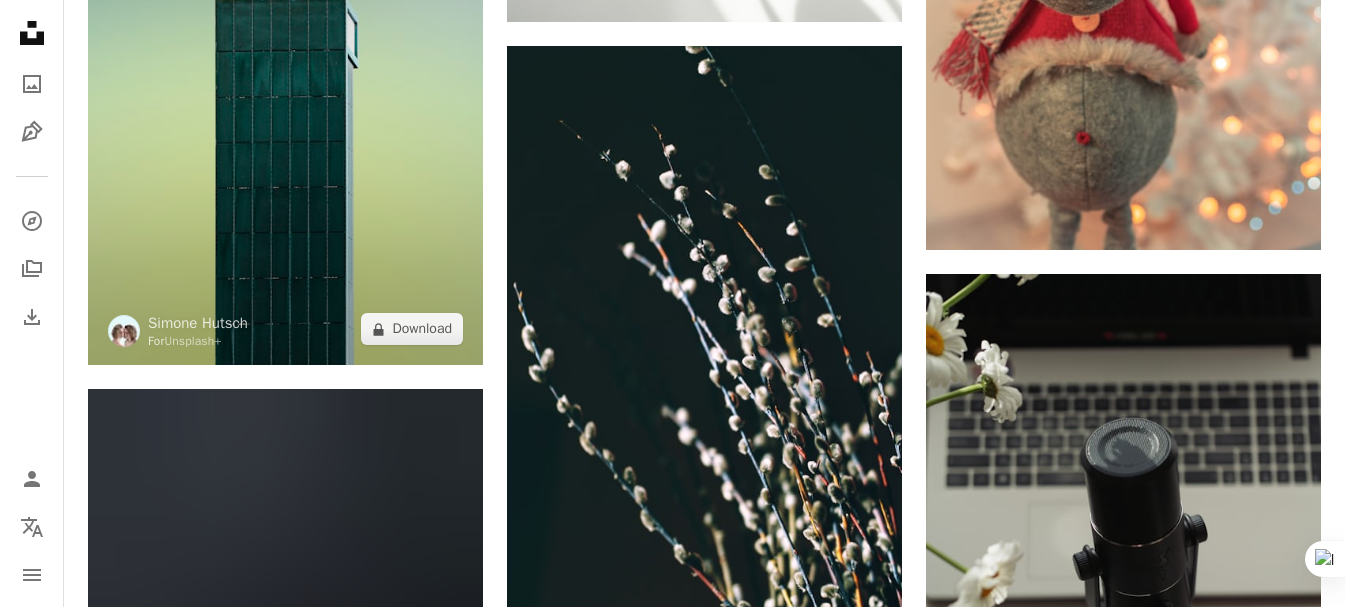 scroll, scrollTop: 2000, scrollLeft: 0, axis: vertical 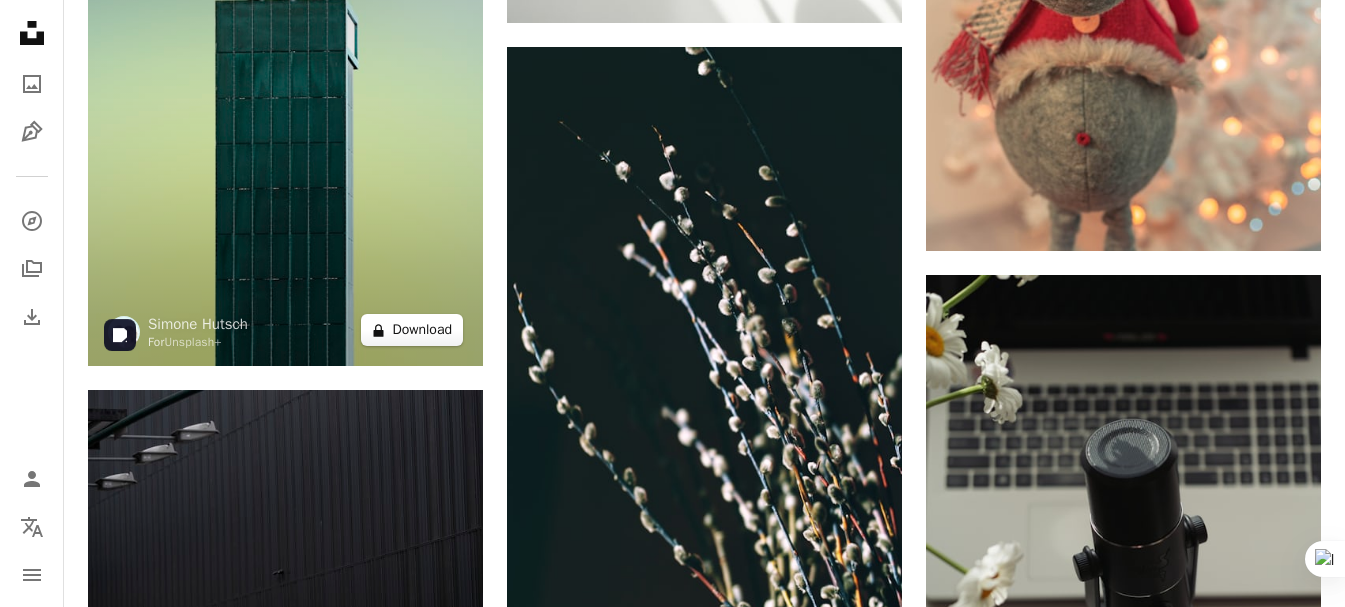 click on "A lock   Download" at bounding box center (412, 330) 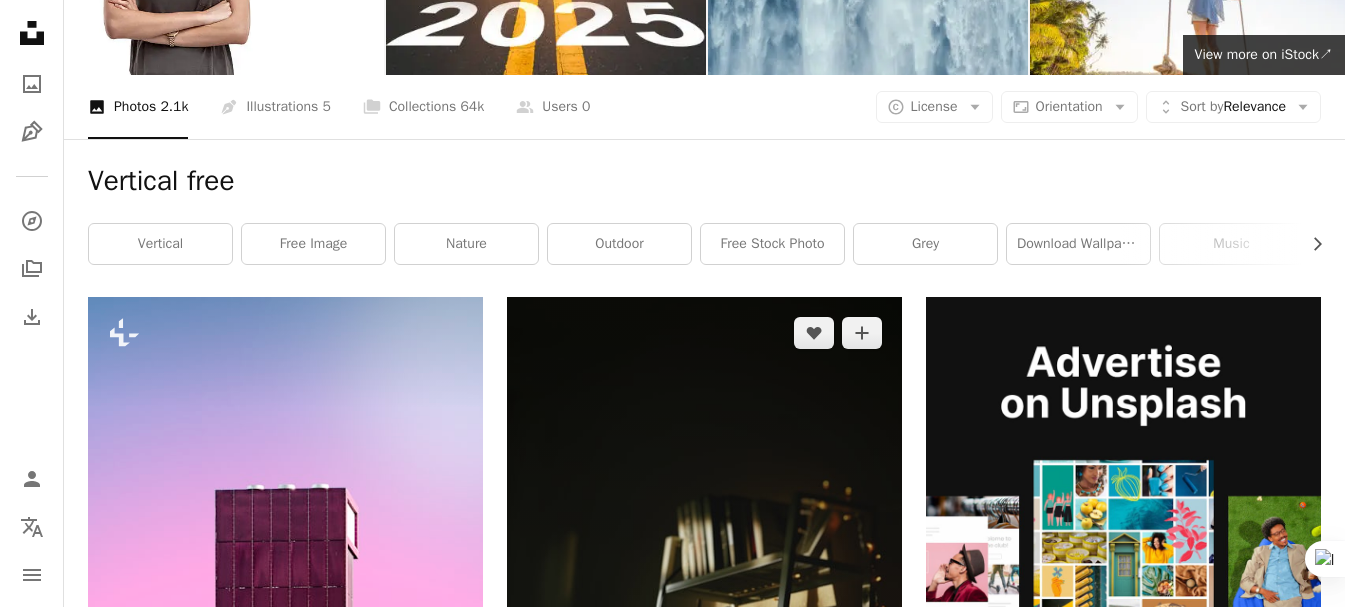 scroll, scrollTop: 200, scrollLeft: 0, axis: vertical 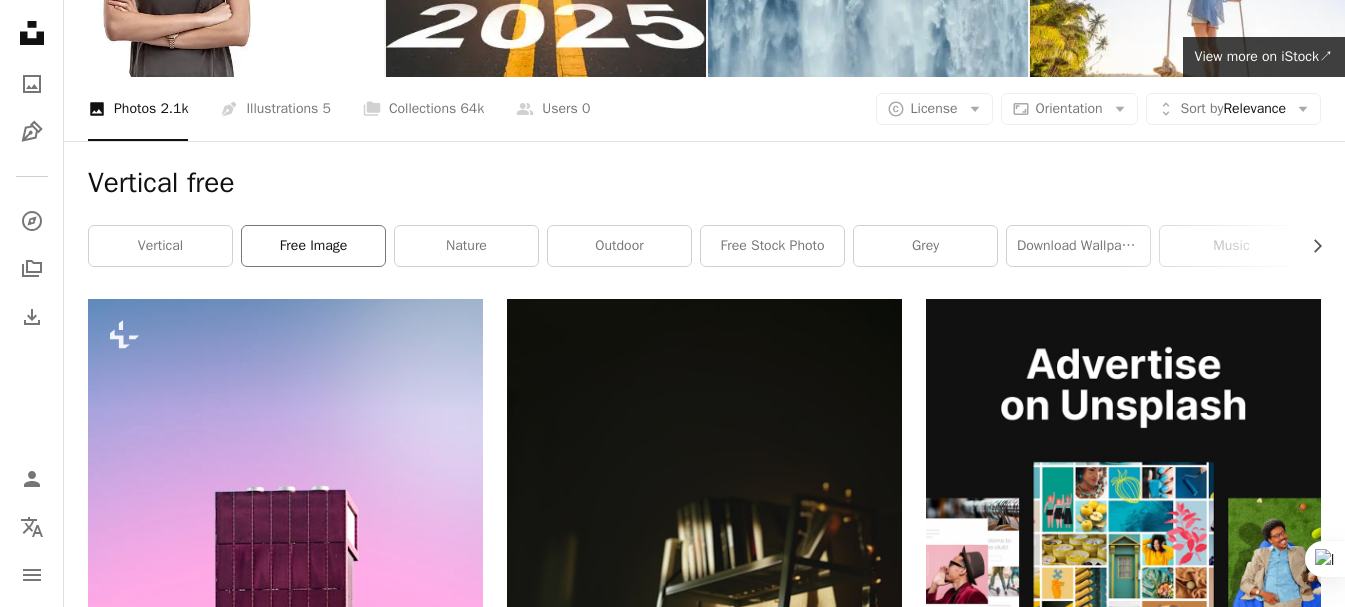 click on "free image" at bounding box center [313, 246] 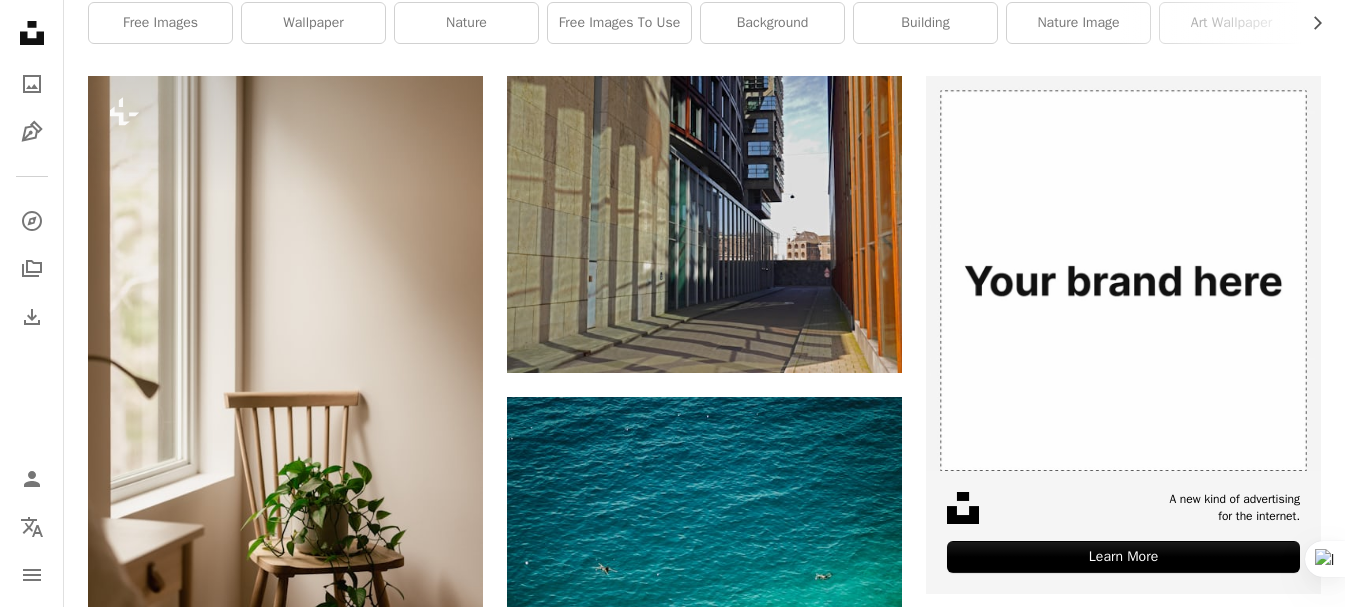 scroll, scrollTop: 400, scrollLeft: 0, axis: vertical 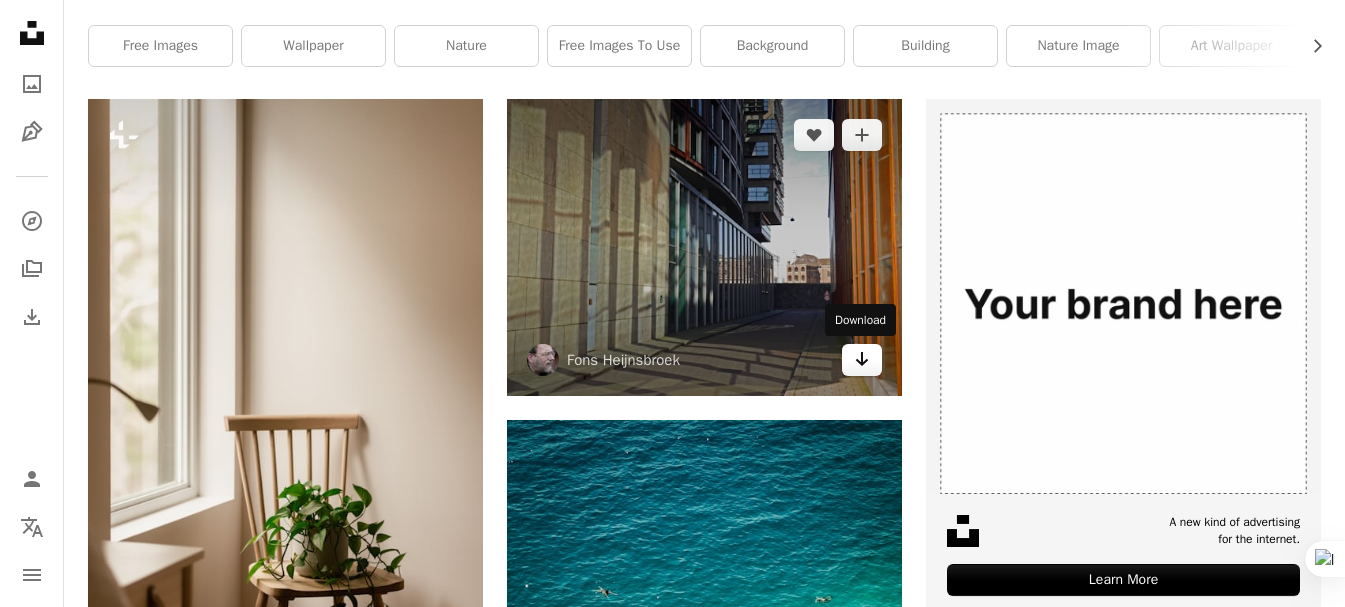 click on "Arrow pointing down" 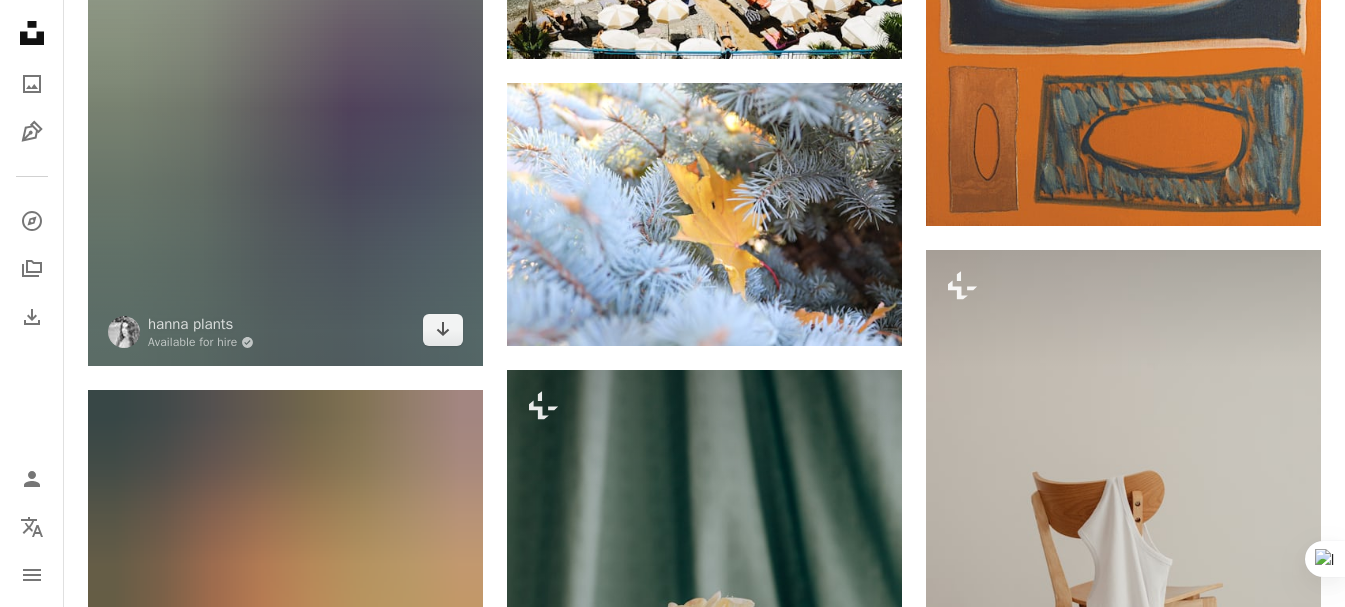 scroll, scrollTop: 1400, scrollLeft: 0, axis: vertical 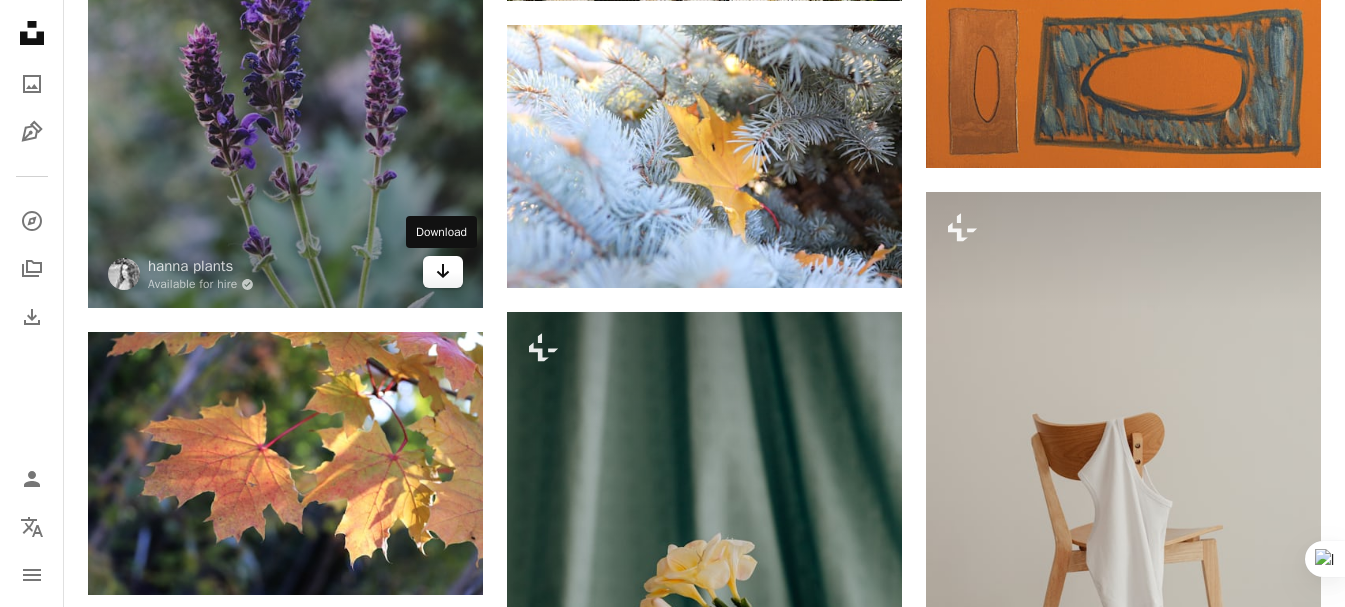 click 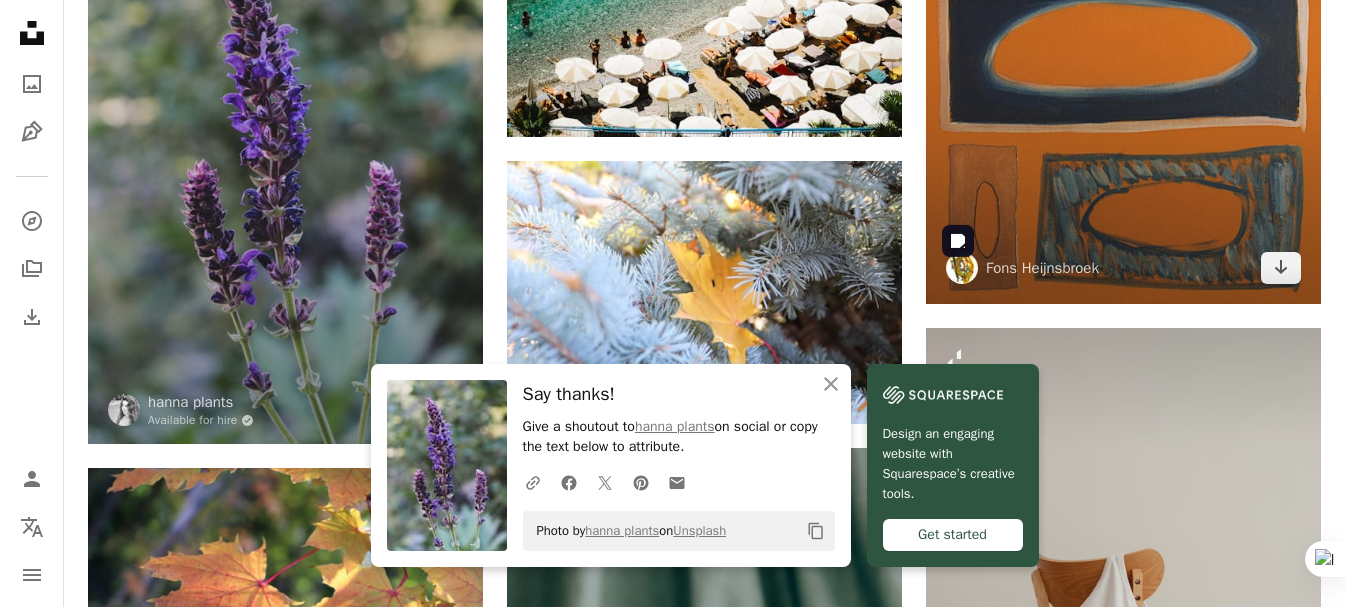 scroll, scrollTop: 1300, scrollLeft: 0, axis: vertical 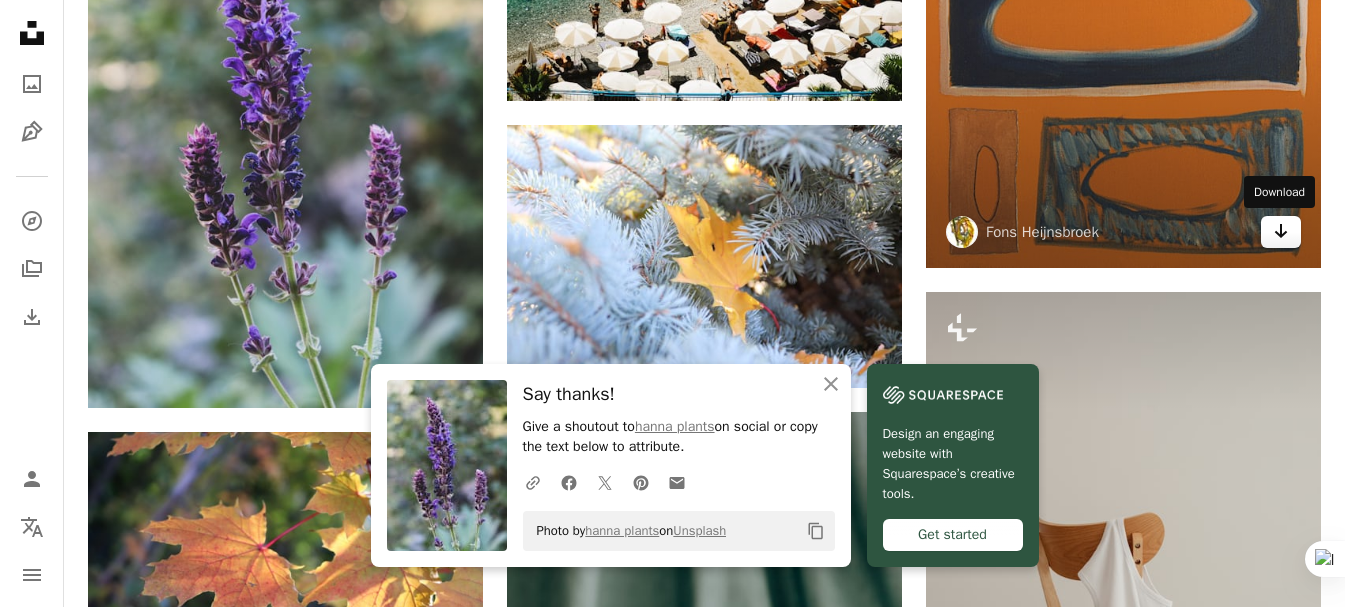 click on "Arrow pointing down" 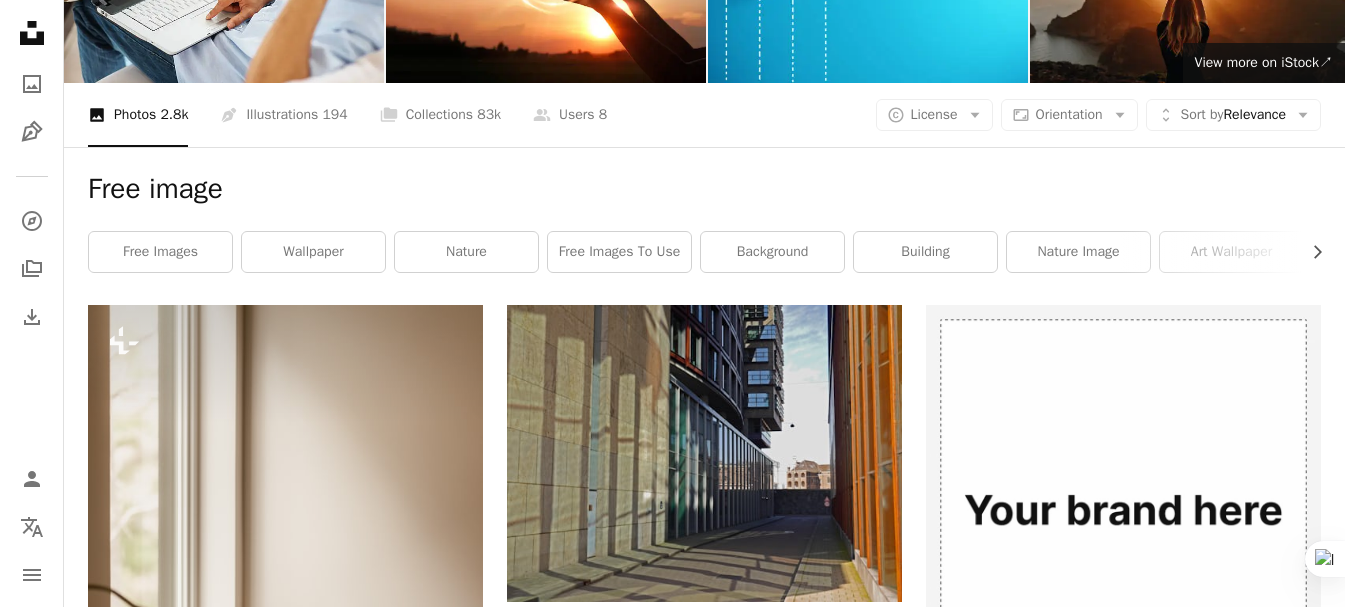 scroll, scrollTop: 0, scrollLeft: 0, axis: both 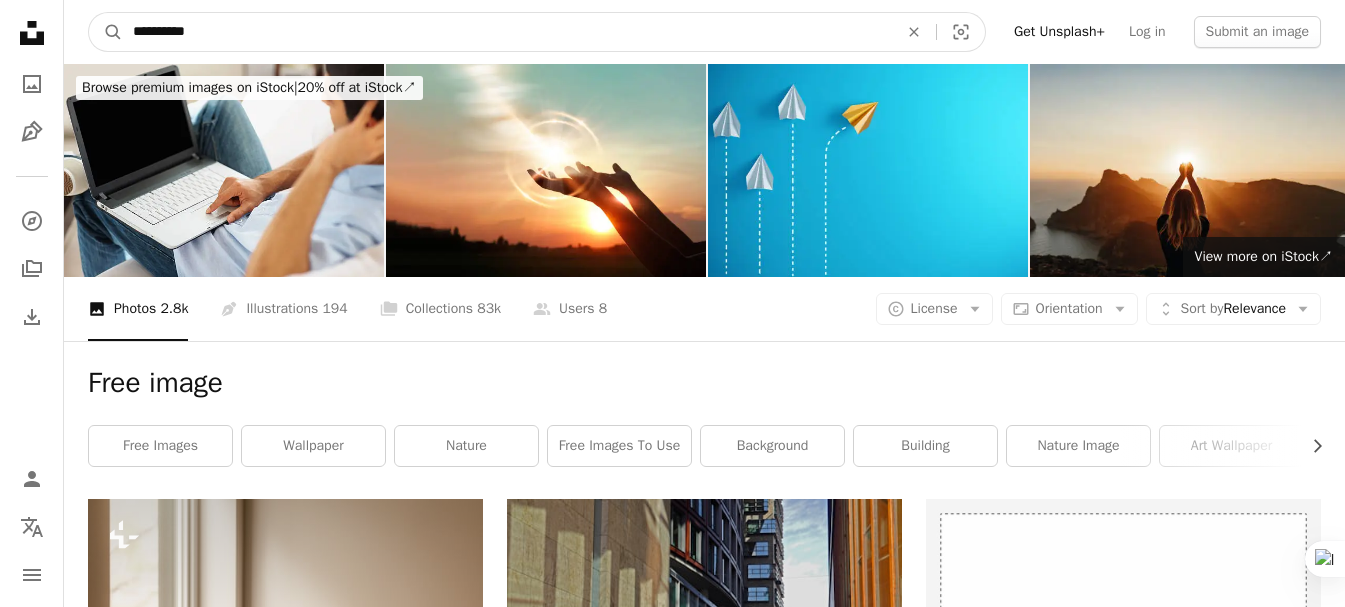 click on "**********" at bounding box center (507, 32) 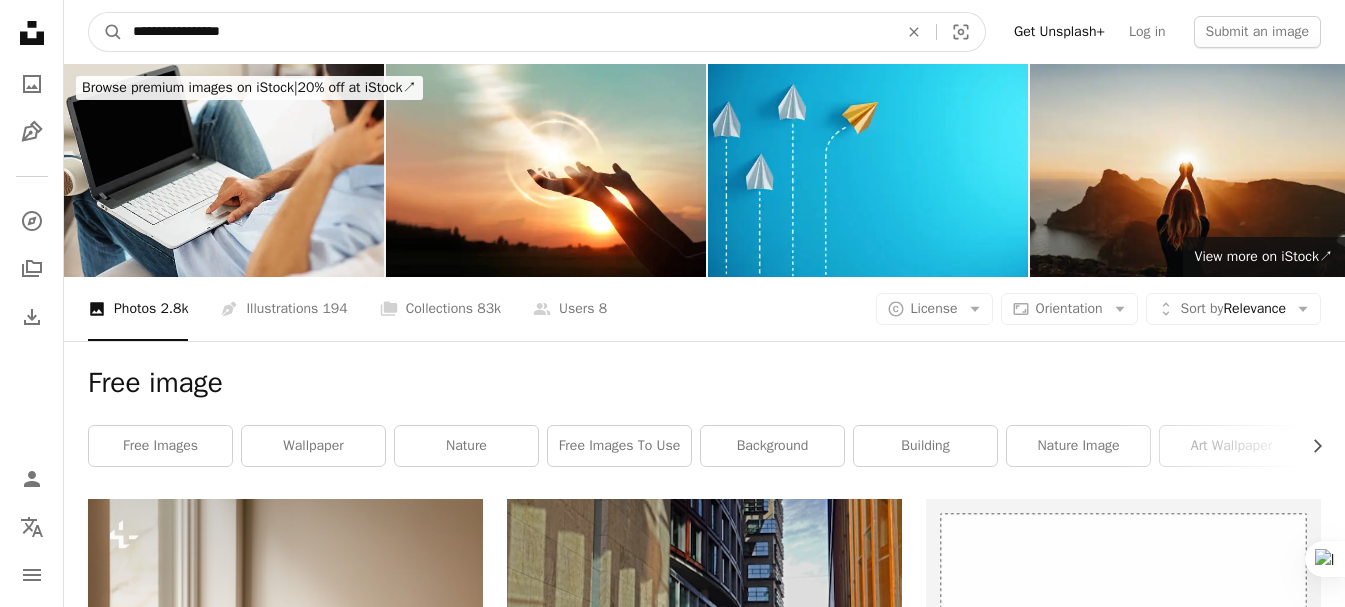 type on "**********" 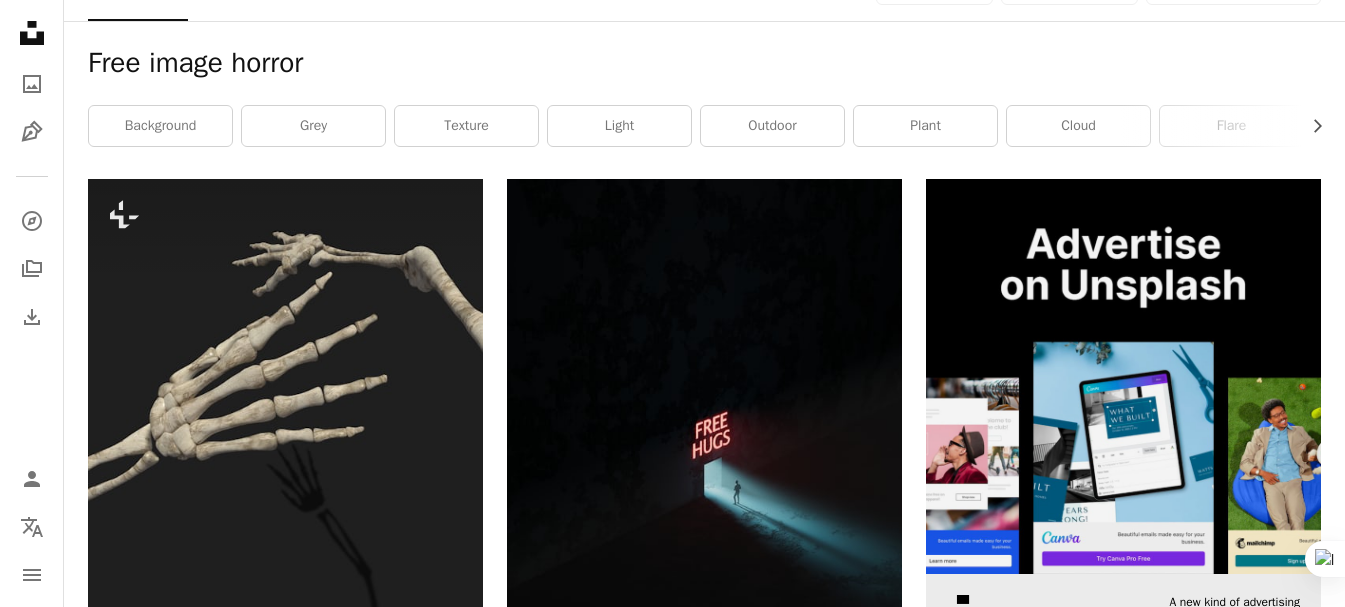 scroll, scrollTop: 500, scrollLeft: 0, axis: vertical 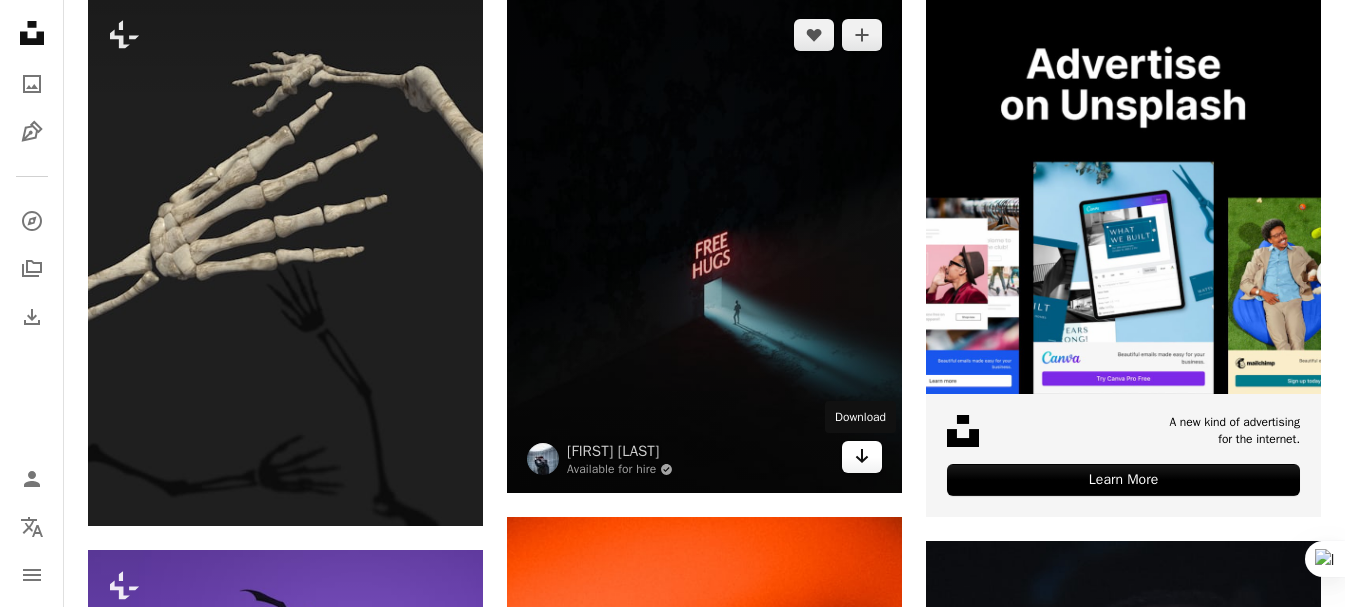 click on "Arrow pointing down" 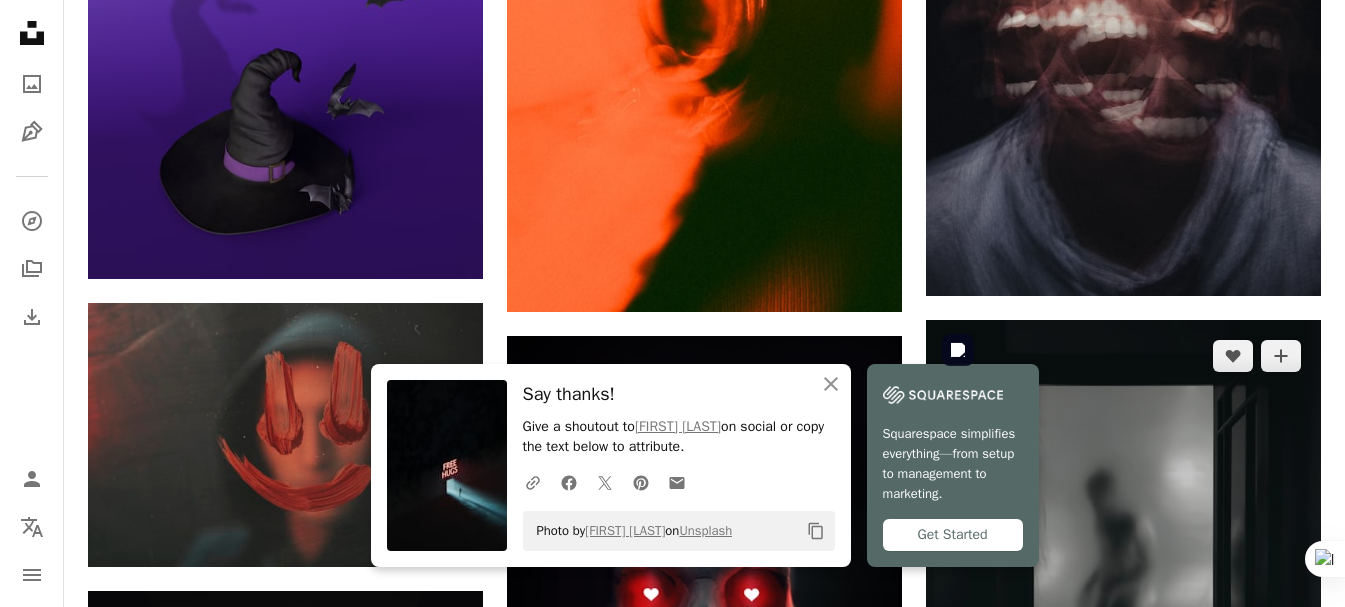 scroll, scrollTop: 1300, scrollLeft: 0, axis: vertical 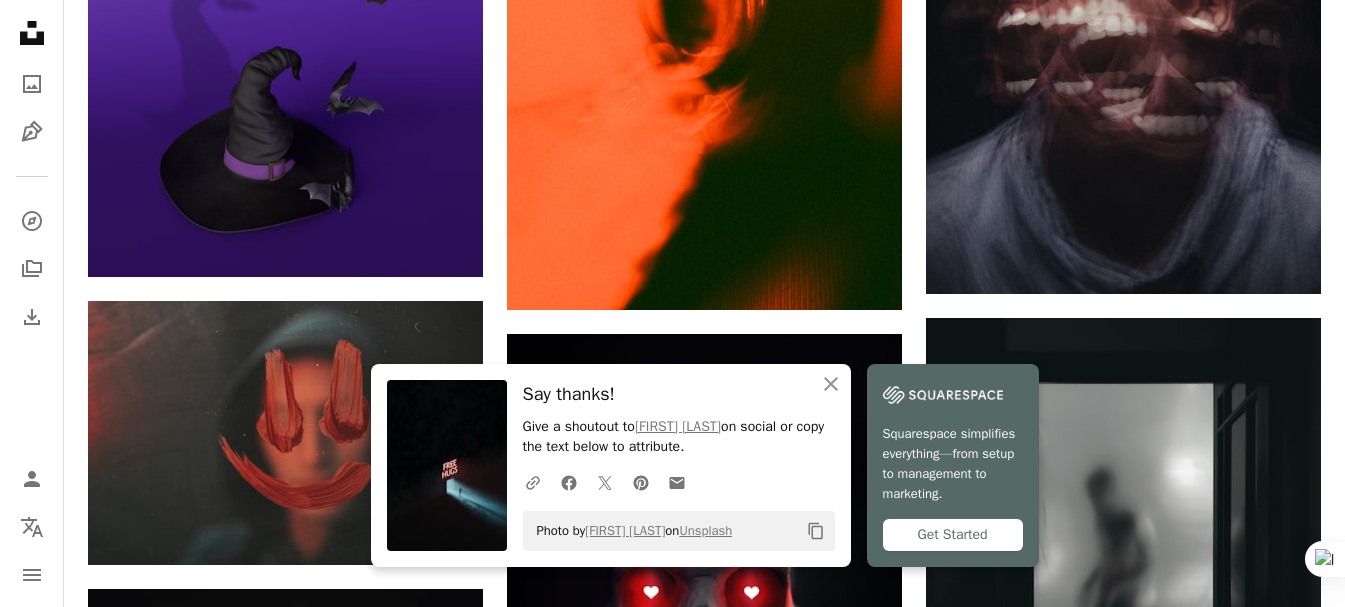 click on "[FIRST] [LAST] Available for hire A checkmark inside of a circle Arrow pointing down A heart A plus sign [FIRST] [LAST] Available for hire A checkmark inside of a circle Arrow pointing down A heart A plus sign [FIRST] [LAST] Available for hire A checkmark inside of a circle Arrow pointing down A heart A plus sign [FIRST] [LAST] Available for hire A checkmark inside of a circle Arrow pointing down A heart A plus sign [FIRST] [LAST] Available for hire A checkmark inside of a circle Arrow pointing down A heart A plus sign [FIRST] [LAST] Available for hire A checkmark inside of a circle Arrow pointing down A heart A plus sign [FIRST] [LAST] Available for hire A checkmark inside of a circle Arrow pointing down A heart A plus sign [FIRST] [LAST] Available for hire A checkmark inside of a circle Arrow pointing down A heart A plus sign [FIRST] [LAST] A heart" at bounding box center (704, 1158) 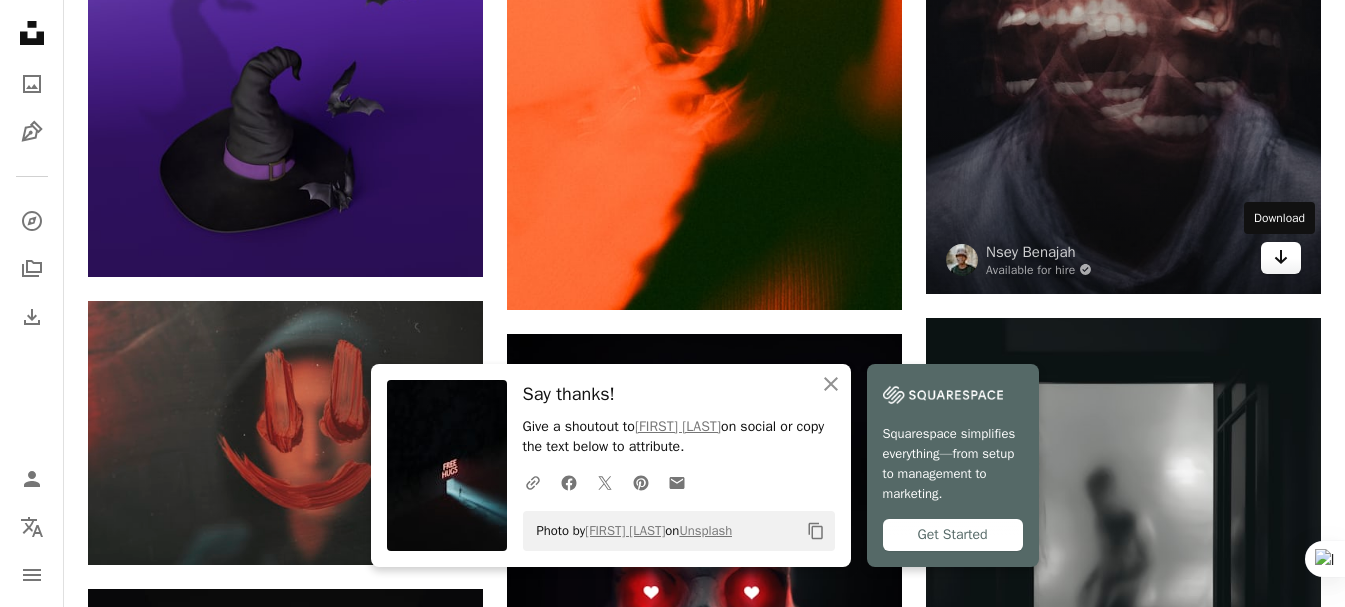 click on "Arrow pointing down" at bounding box center [1281, 258] 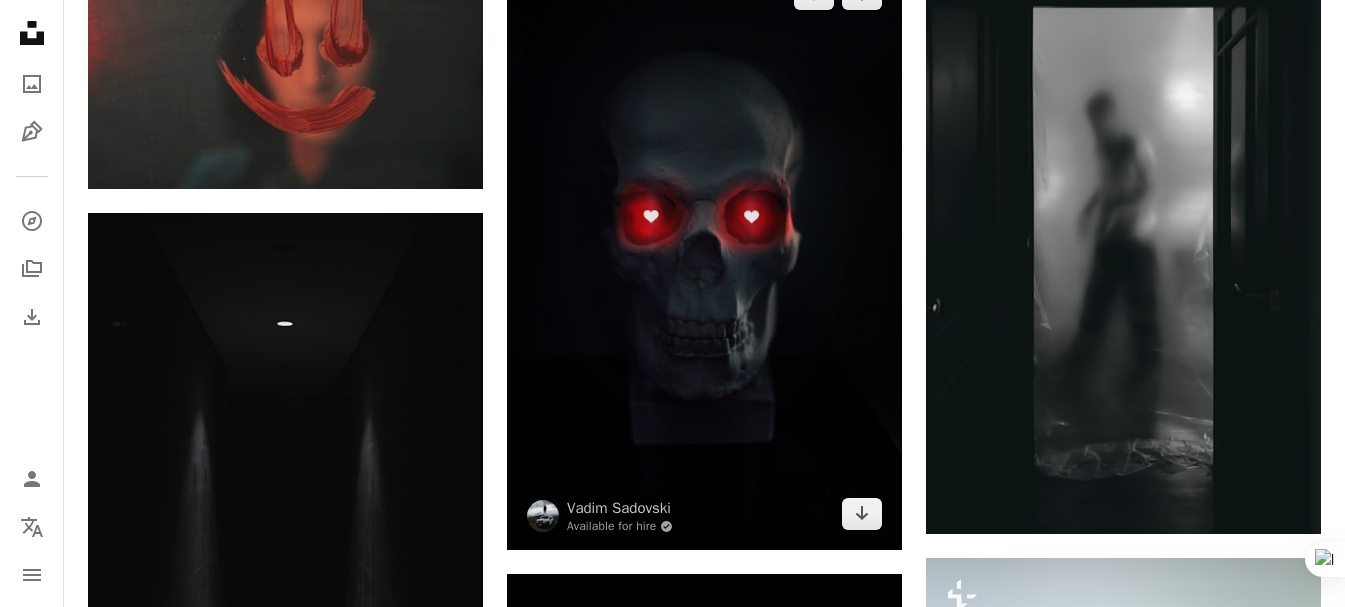 scroll, scrollTop: 1800, scrollLeft: 0, axis: vertical 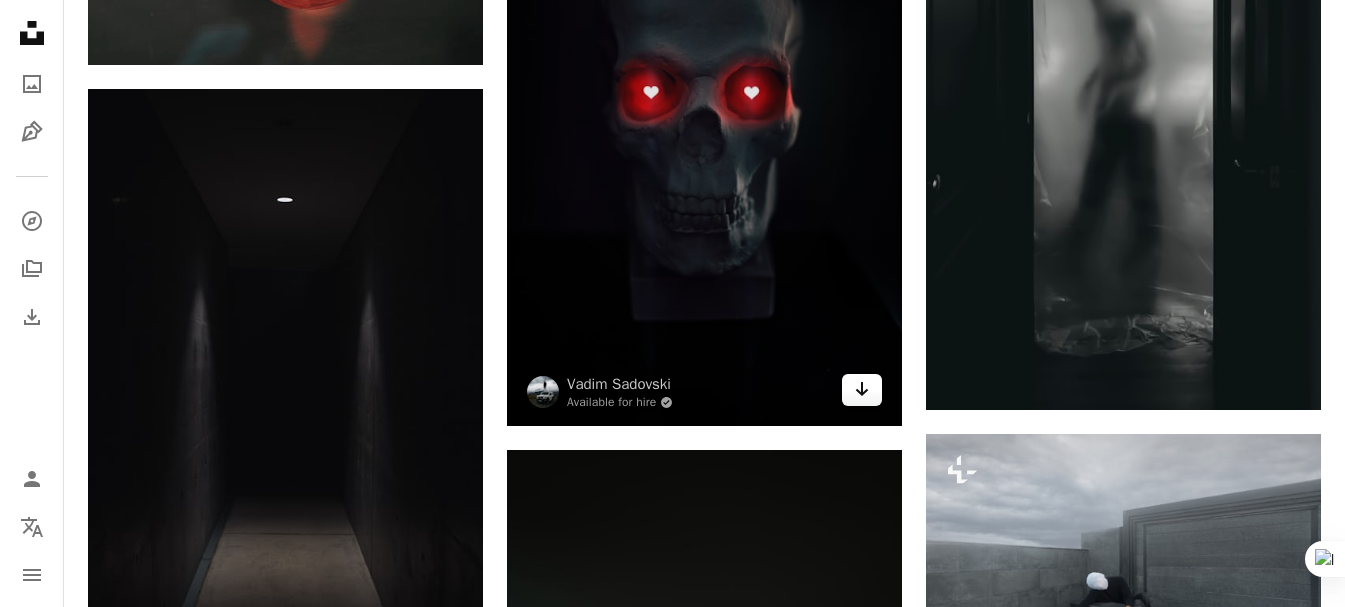 click on "Arrow pointing down" 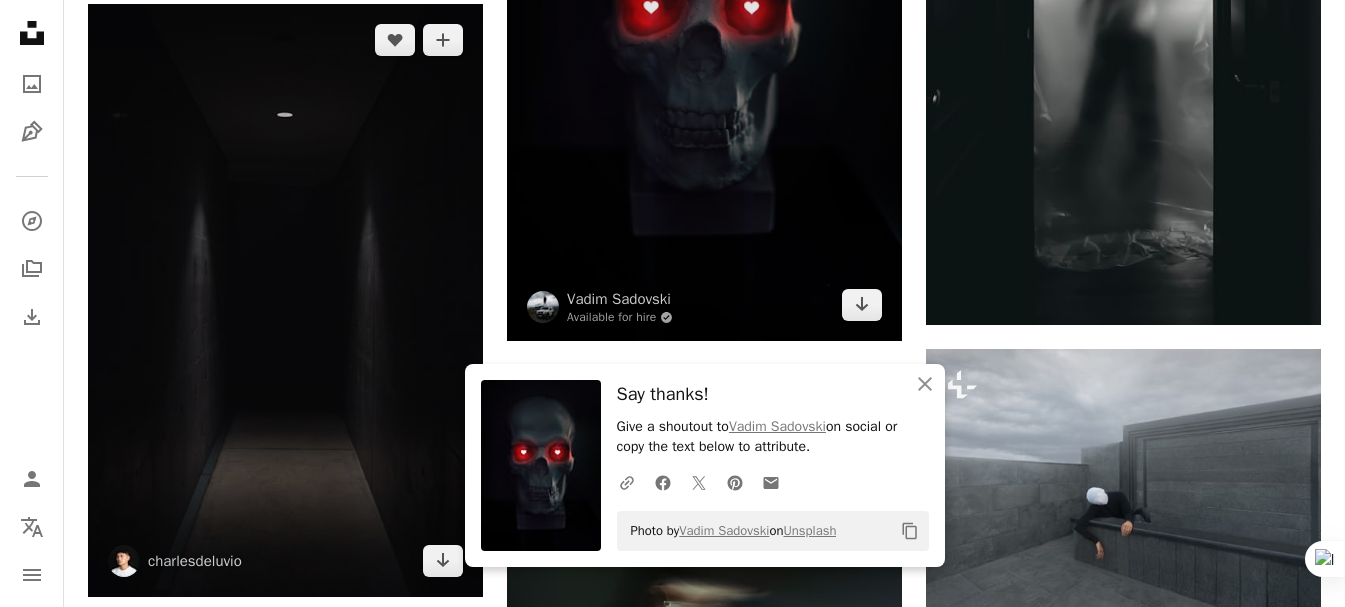 scroll, scrollTop: 2000, scrollLeft: 0, axis: vertical 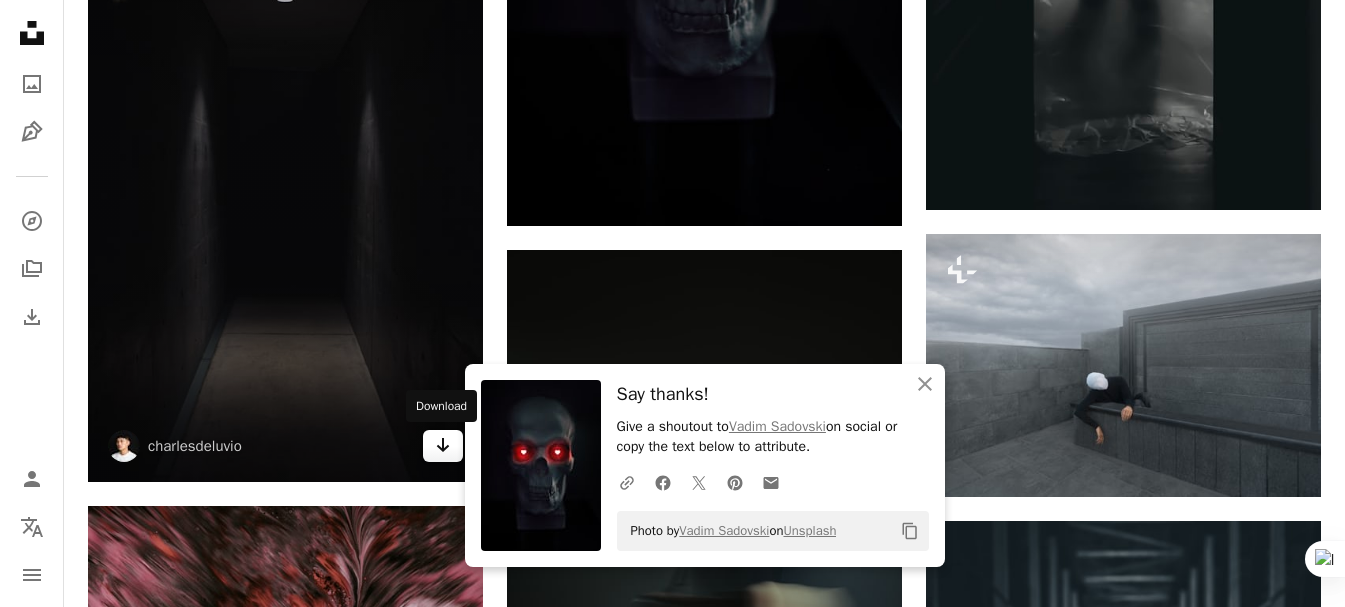 click on "Arrow pointing down" at bounding box center (443, 446) 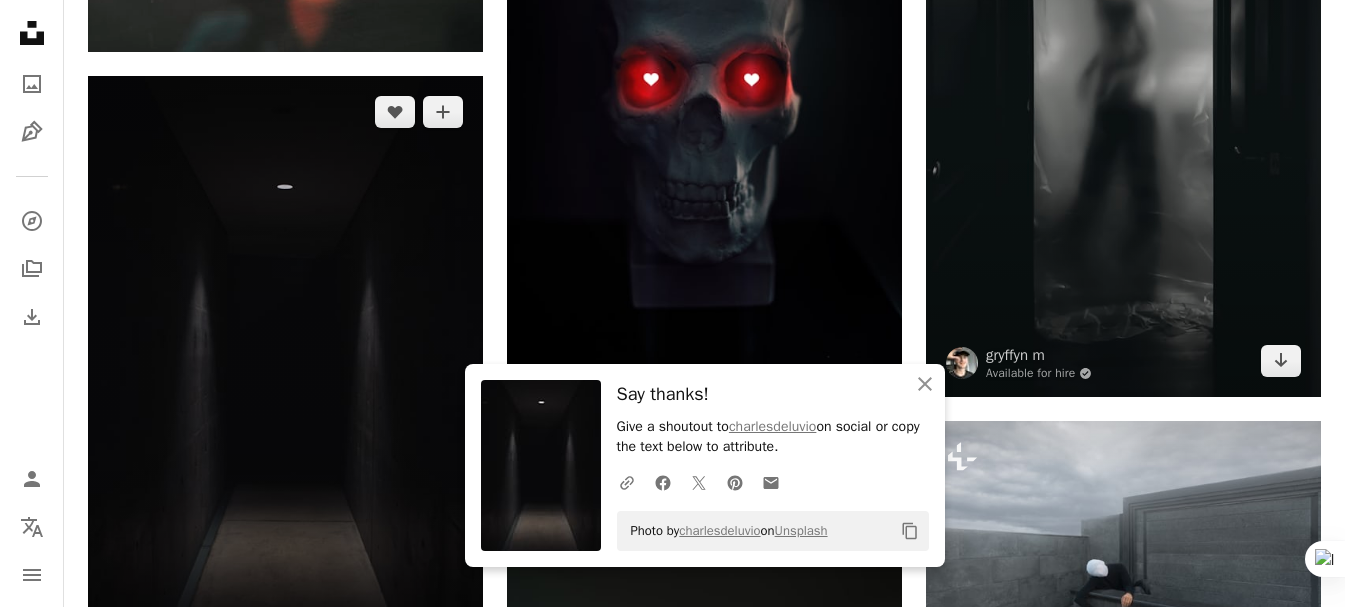scroll, scrollTop: 1800, scrollLeft: 0, axis: vertical 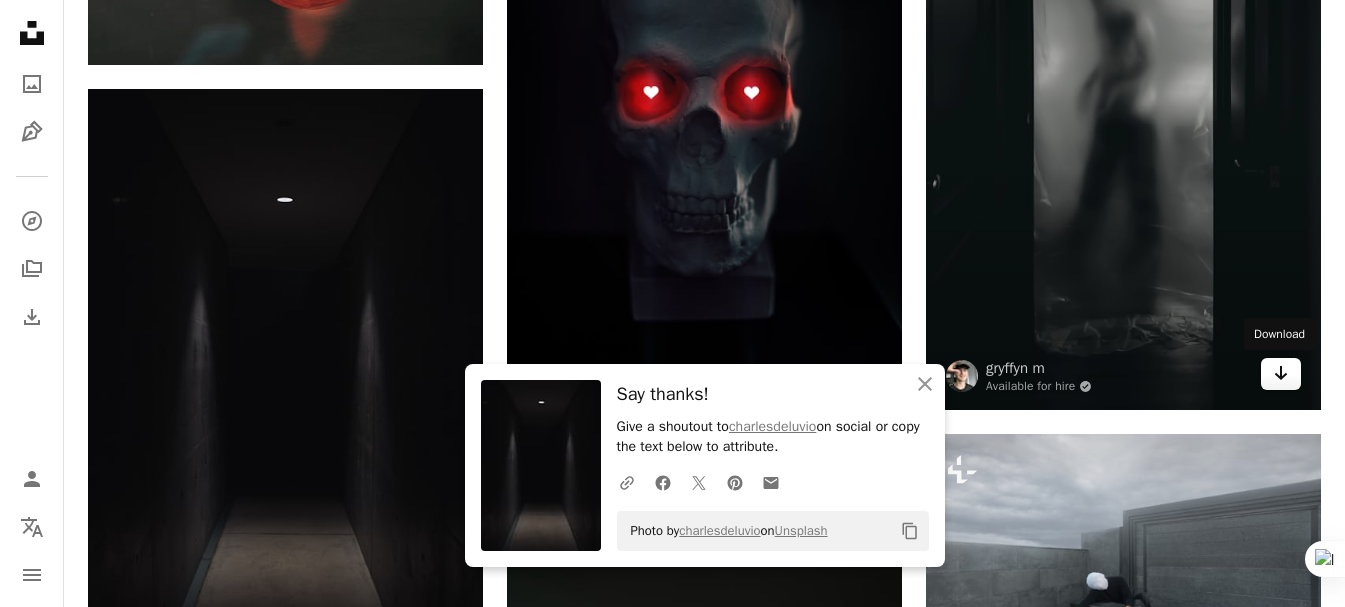 click on "Arrow pointing down" 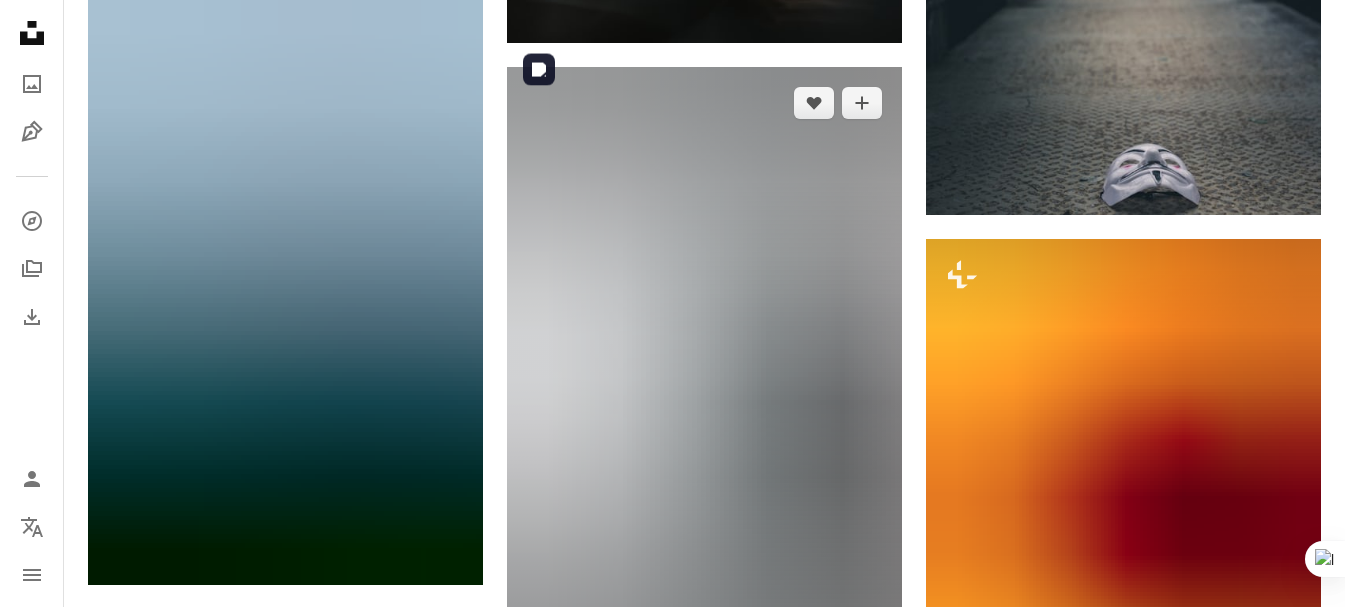 scroll, scrollTop: 3000, scrollLeft: 0, axis: vertical 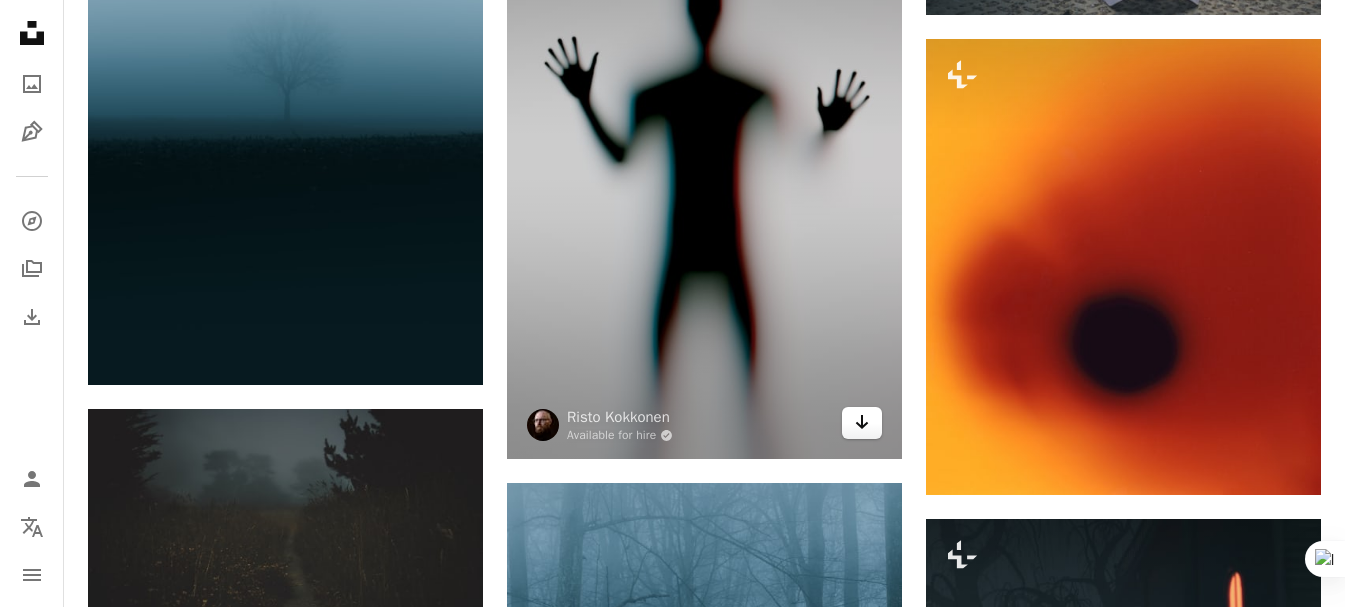 click 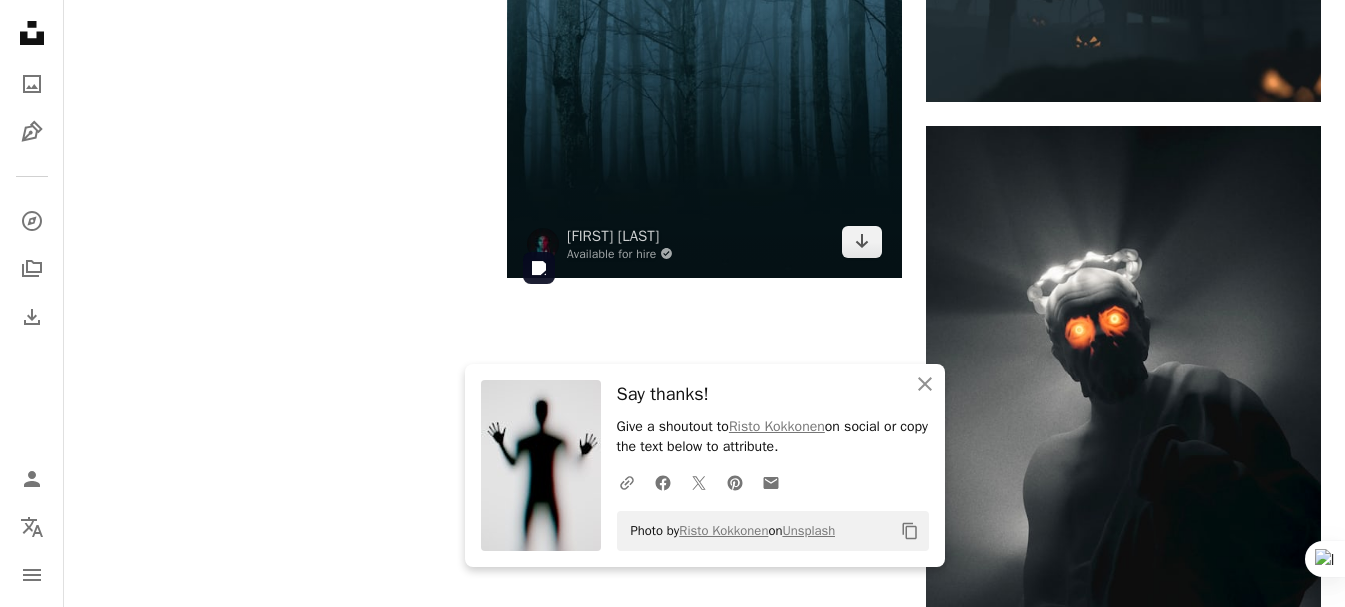 scroll, scrollTop: 3700, scrollLeft: 0, axis: vertical 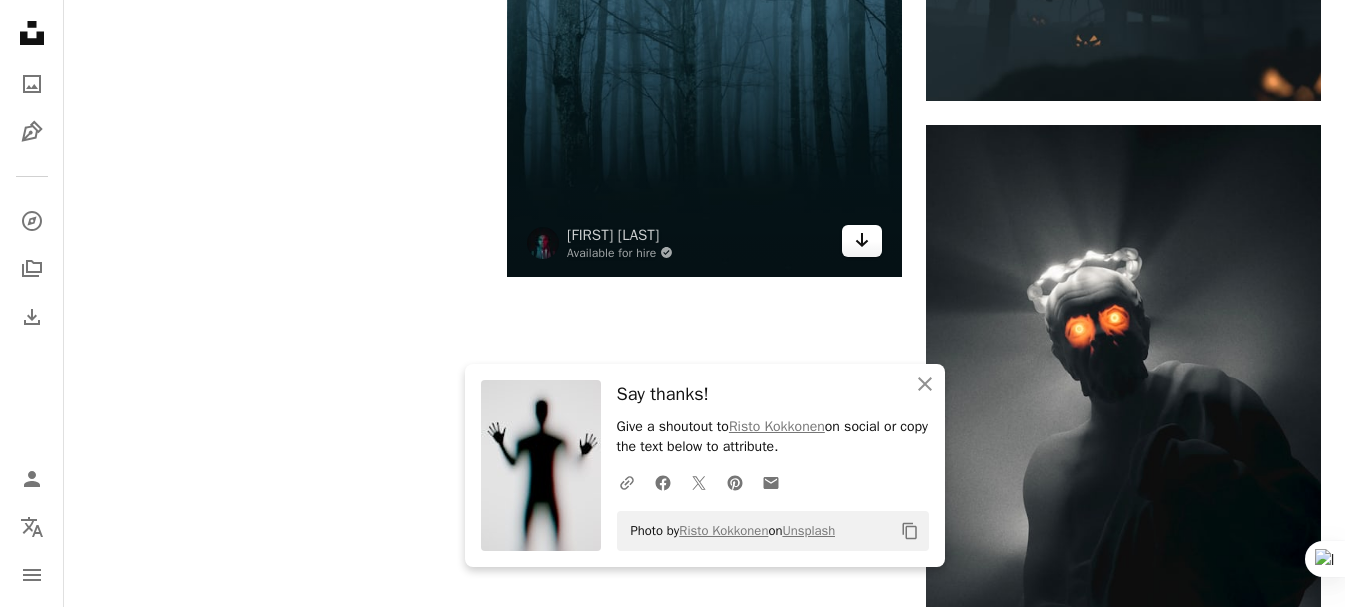 click on "Arrow pointing down" 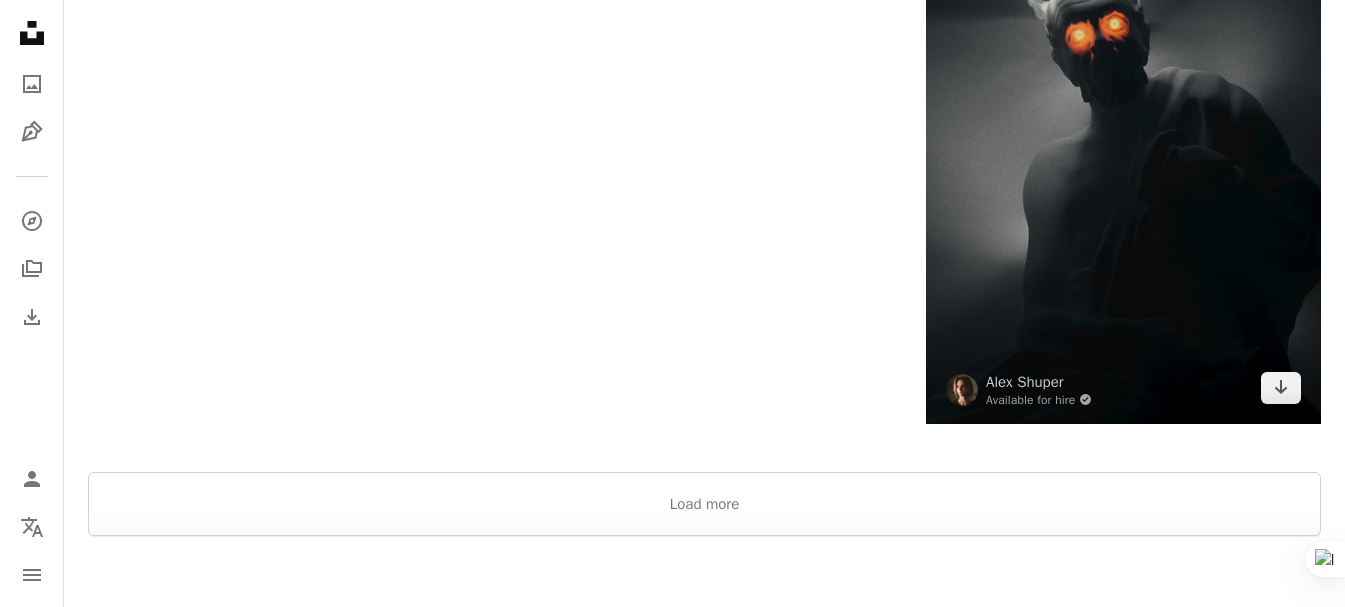 scroll, scrollTop: 4000, scrollLeft: 0, axis: vertical 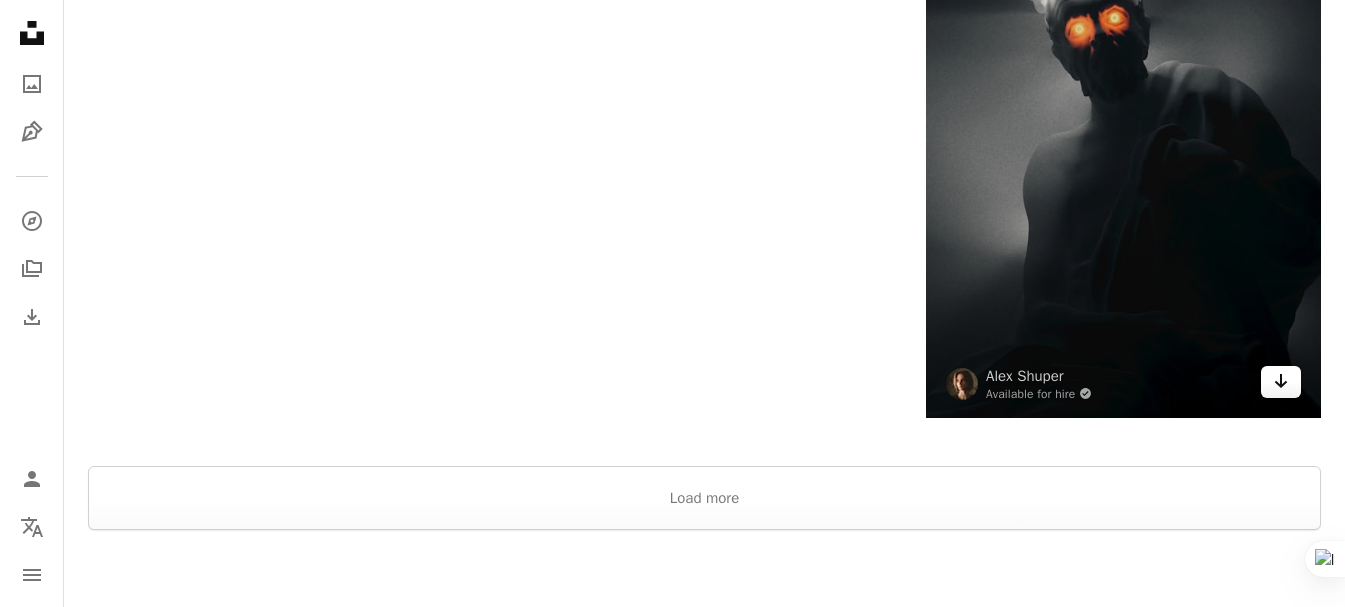click on "Arrow pointing down" 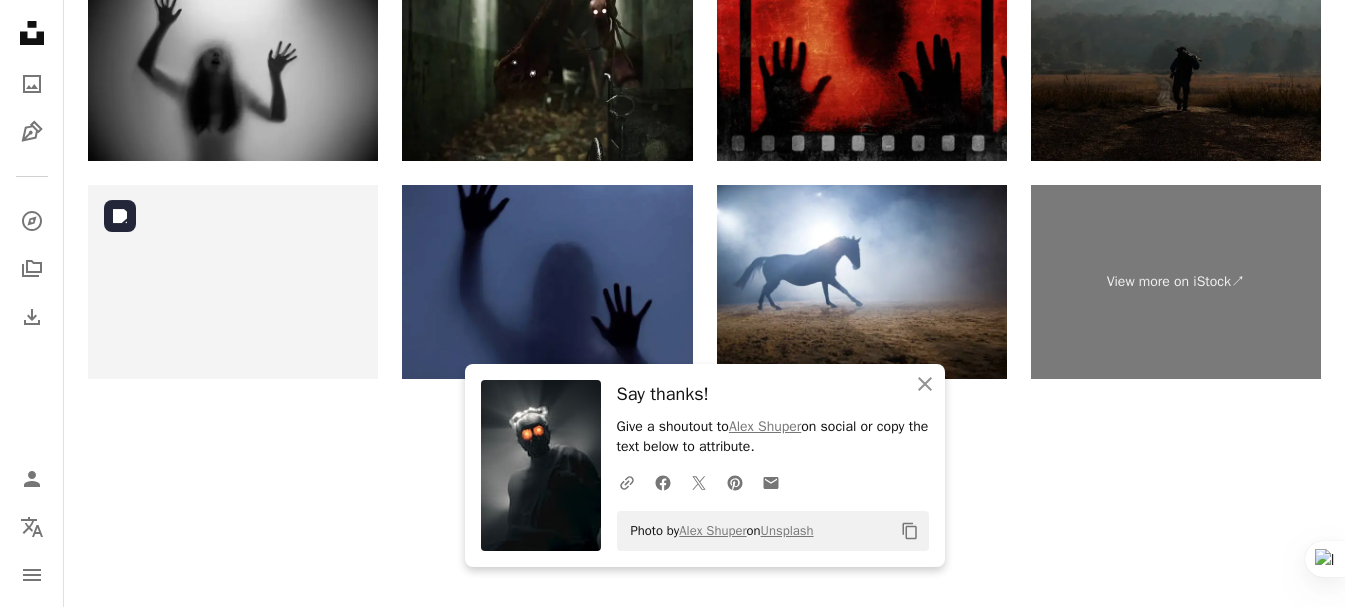 scroll, scrollTop: 4709, scrollLeft: 0, axis: vertical 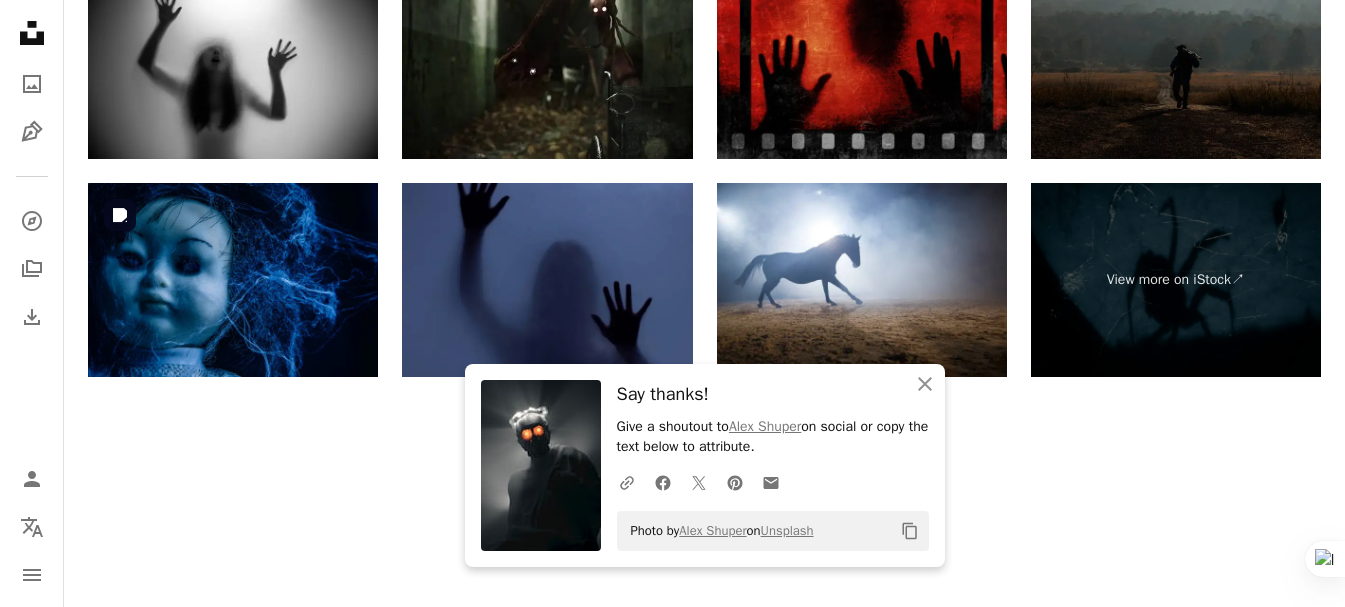 click at bounding box center (233, 280) 